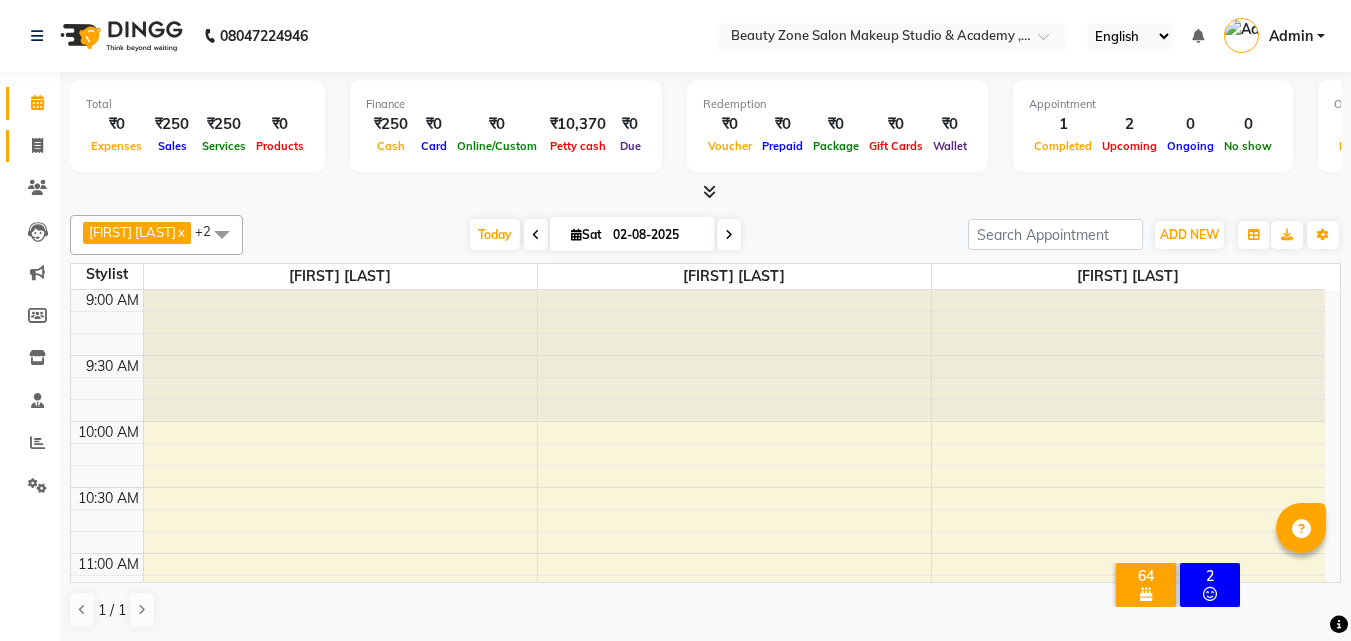 scroll, scrollTop: 0, scrollLeft: 0, axis: both 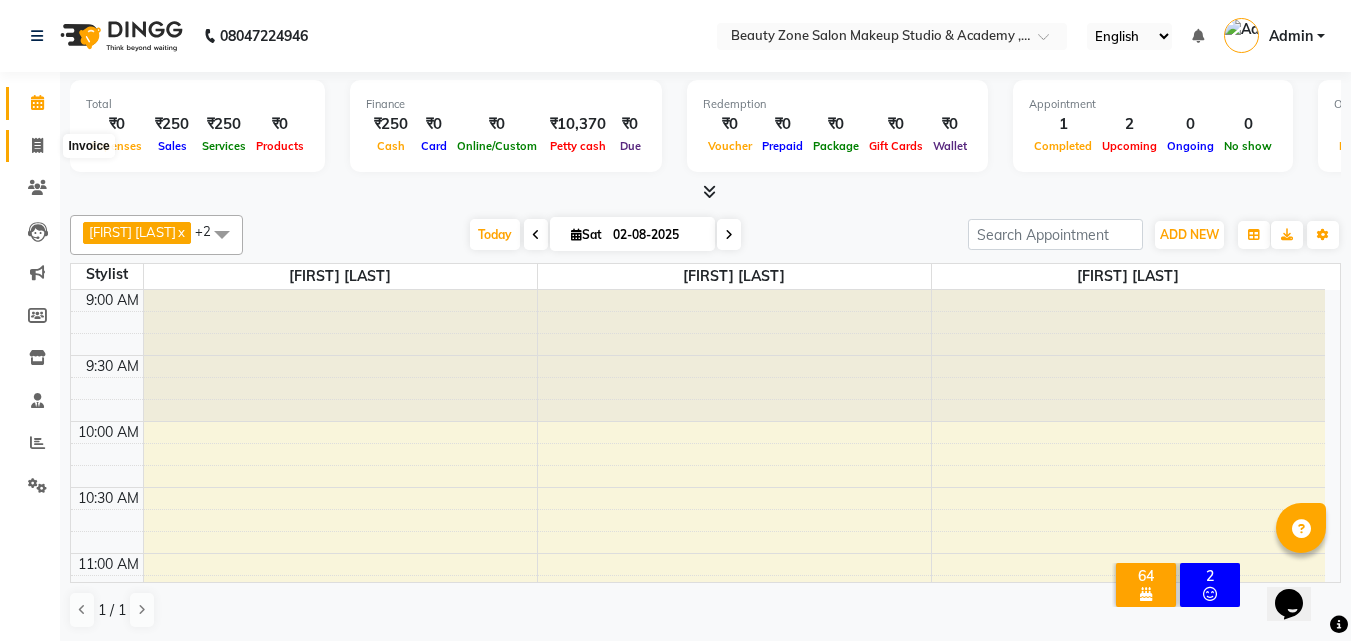 click 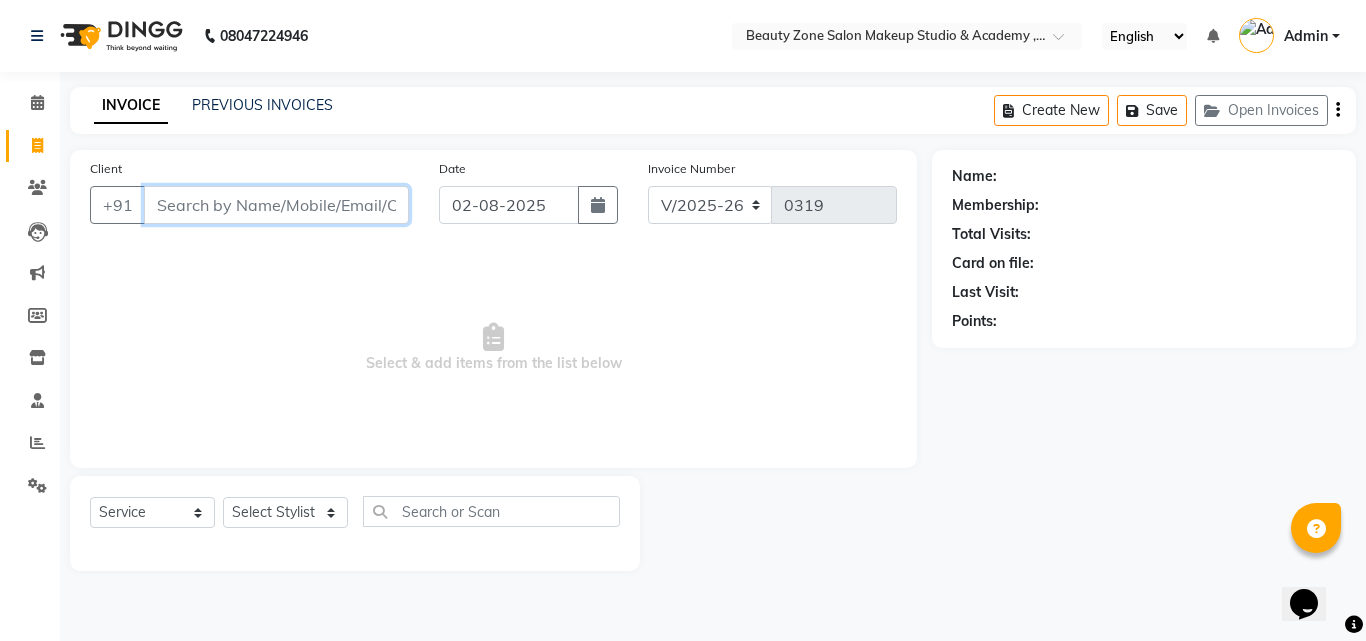 click on "Client" at bounding box center (276, 205) 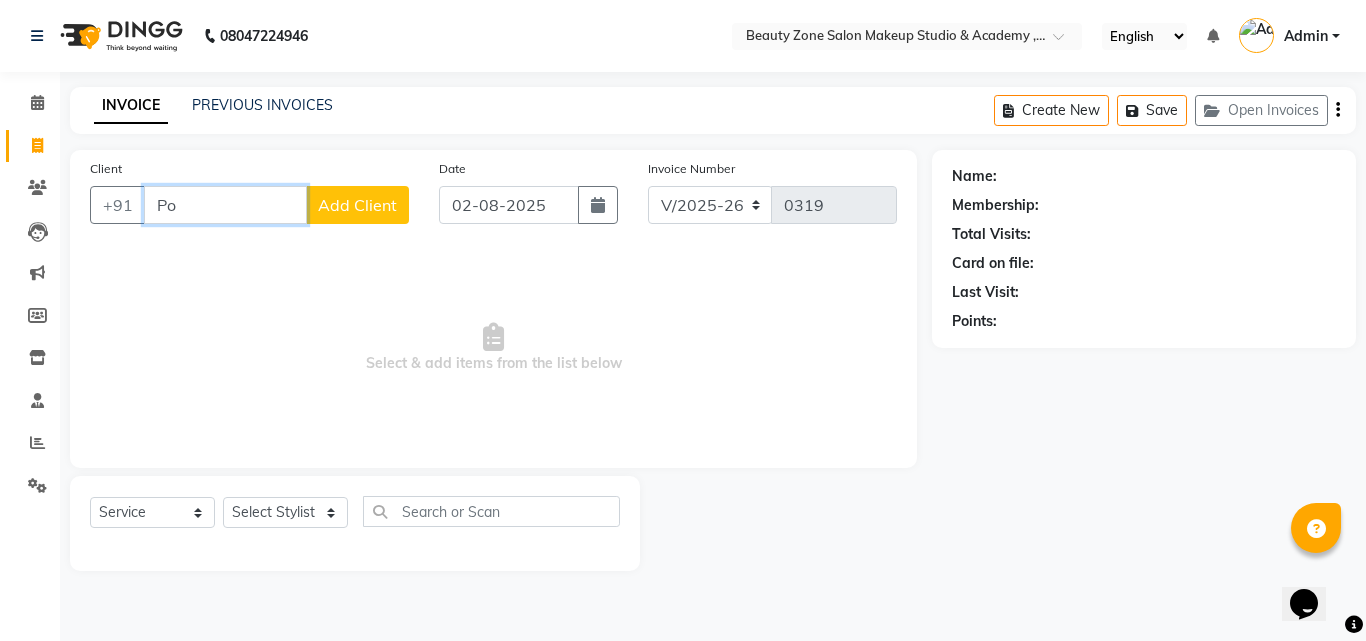 type on "P" 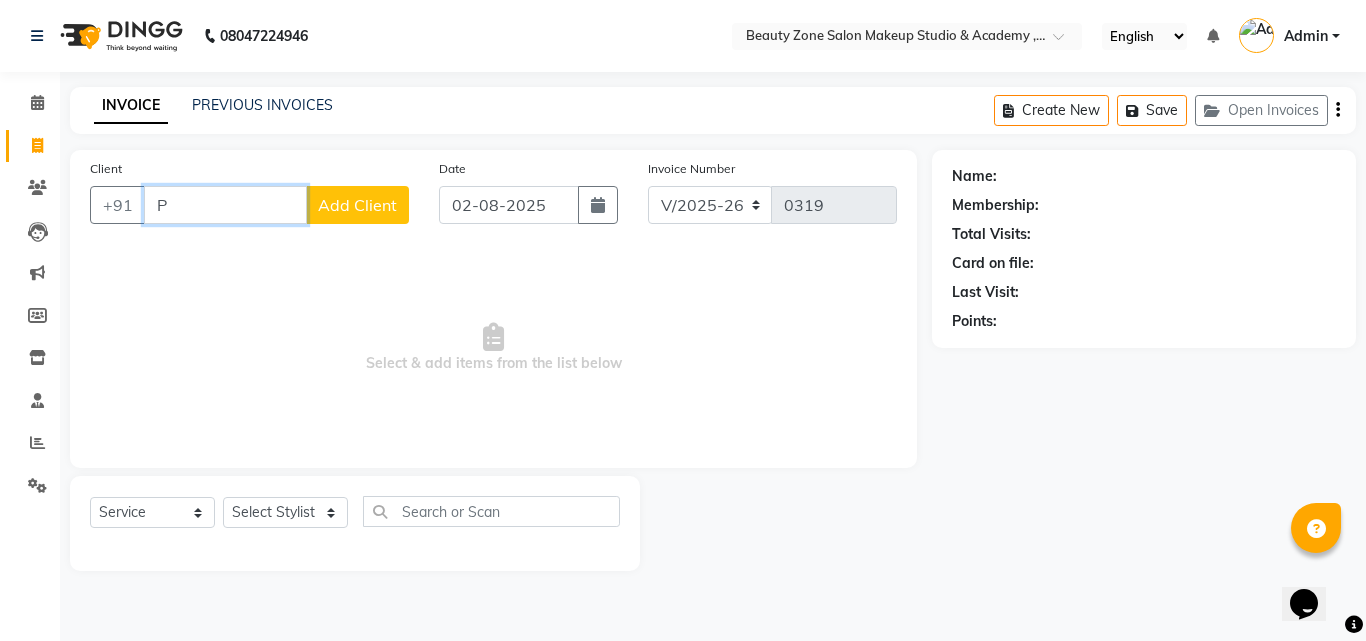 type 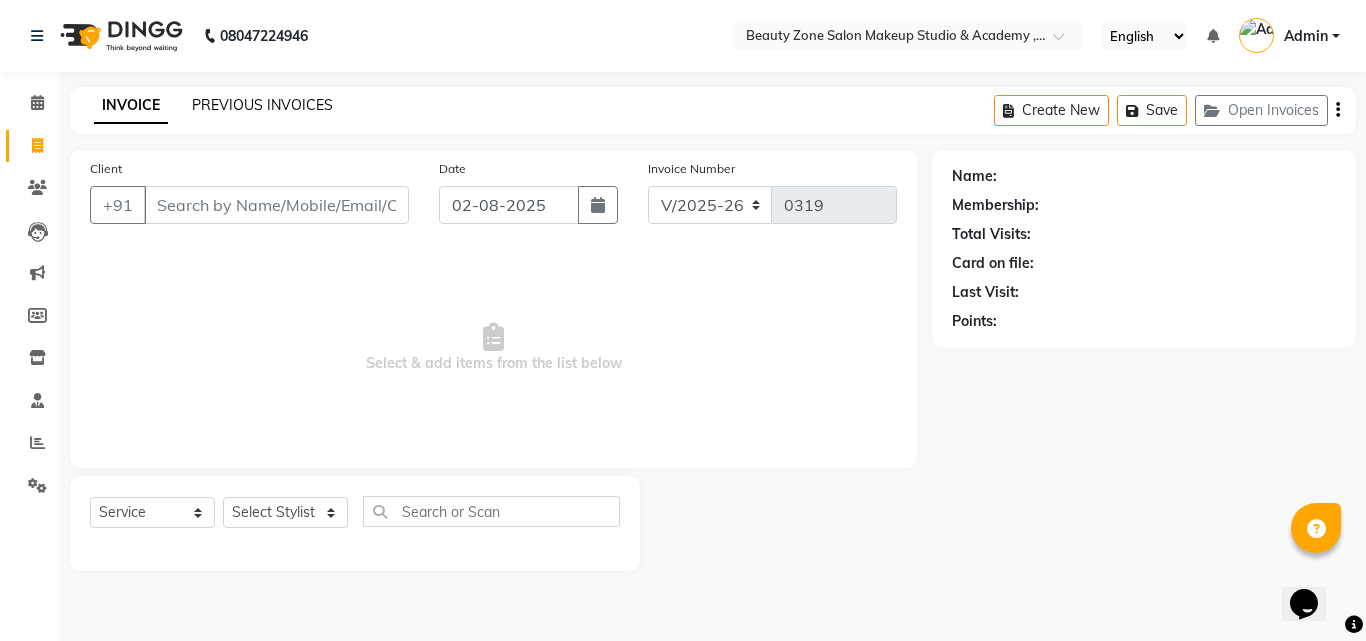 click on "PREVIOUS INVOICES" 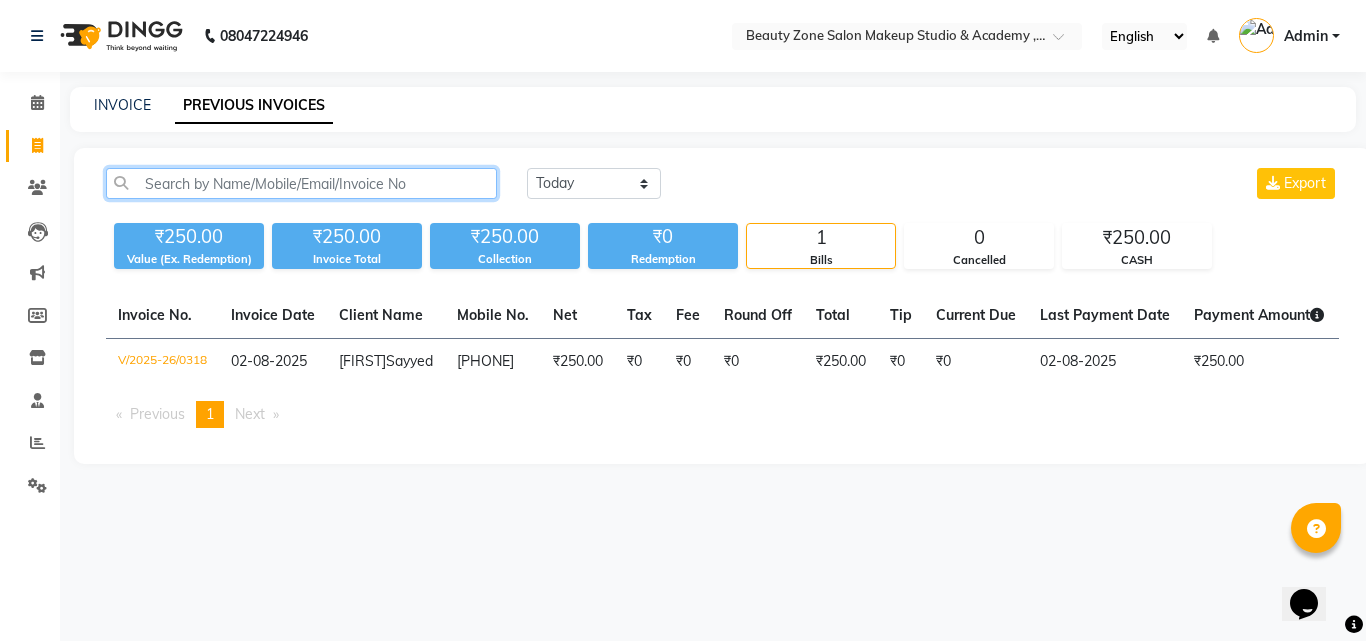 click 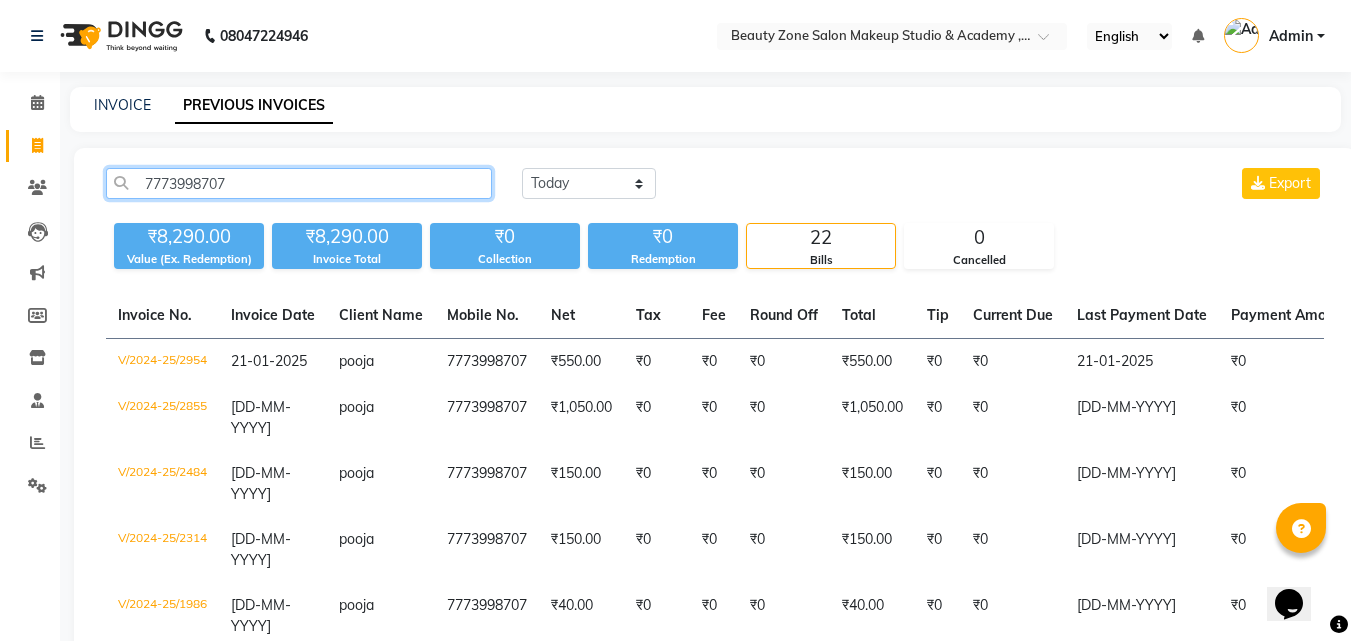 type on "7773998707" 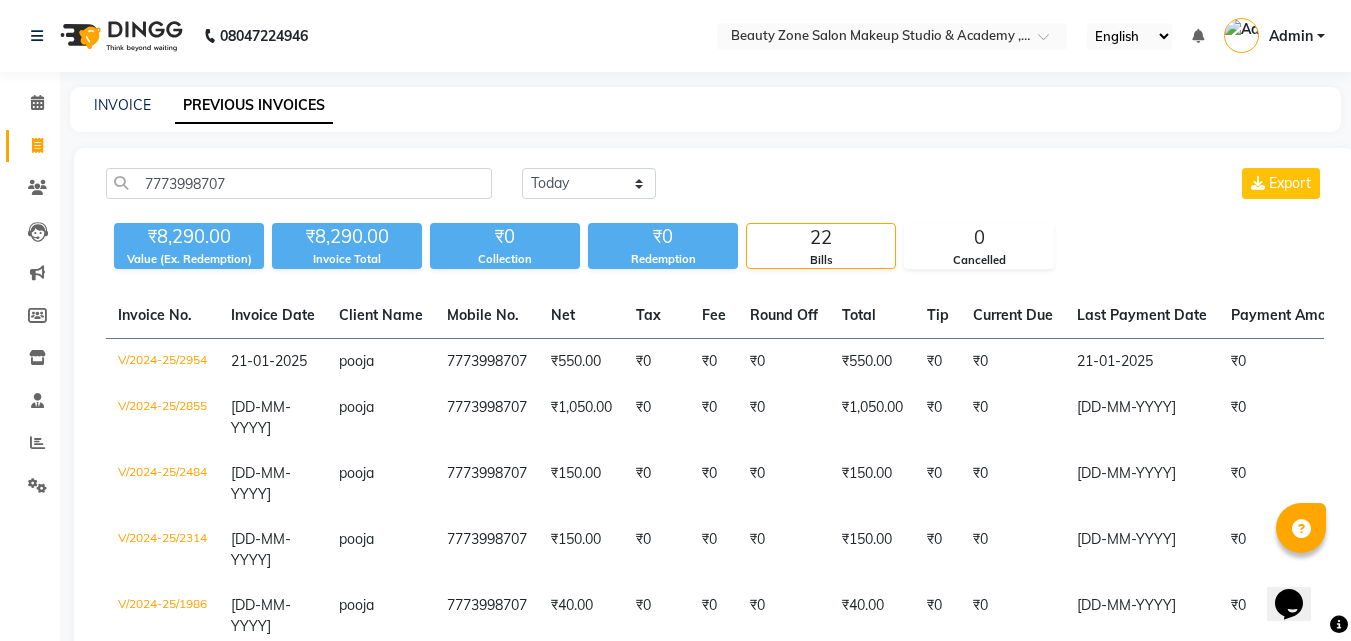 click on "Today Yesterday Custom Range Export" 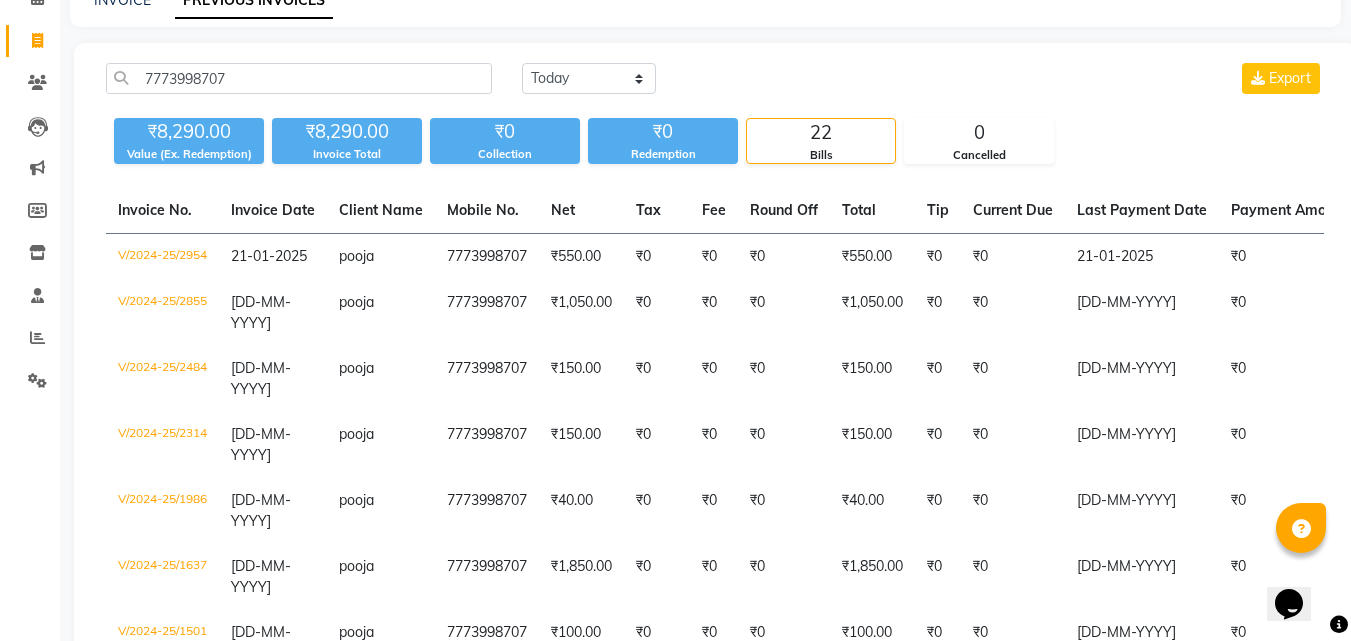 scroll, scrollTop: 107, scrollLeft: 0, axis: vertical 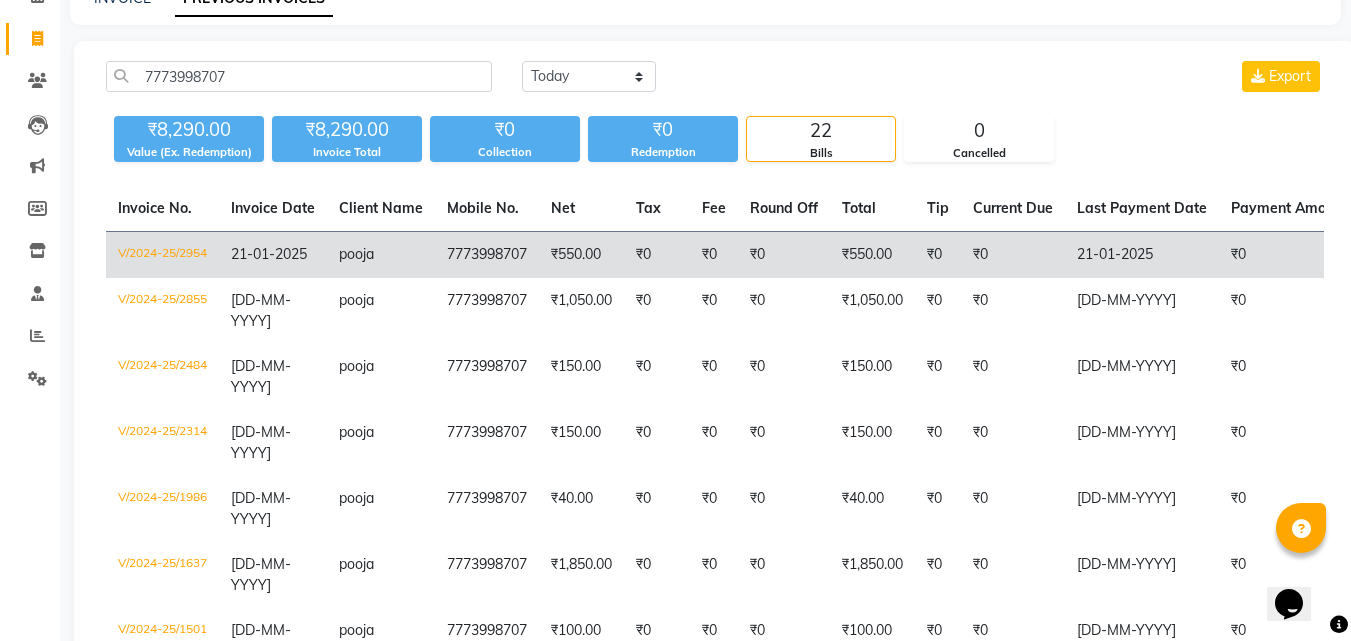 click on "₹0" 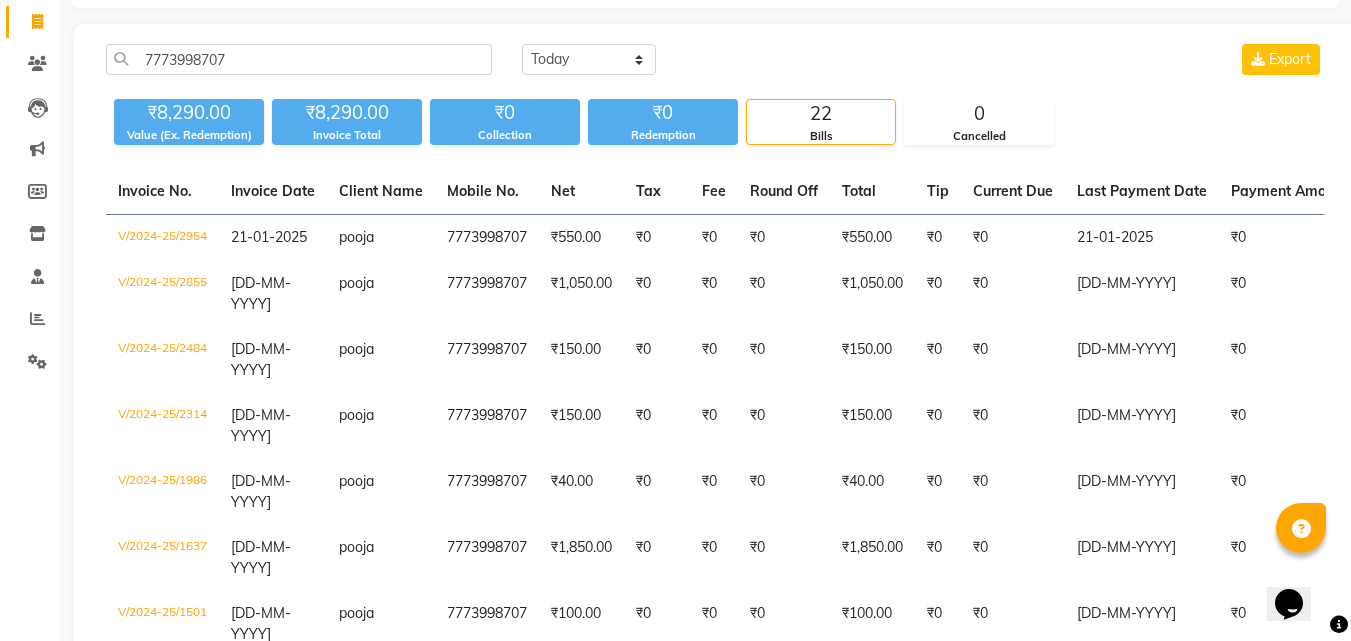 scroll, scrollTop: 134, scrollLeft: 0, axis: vertical 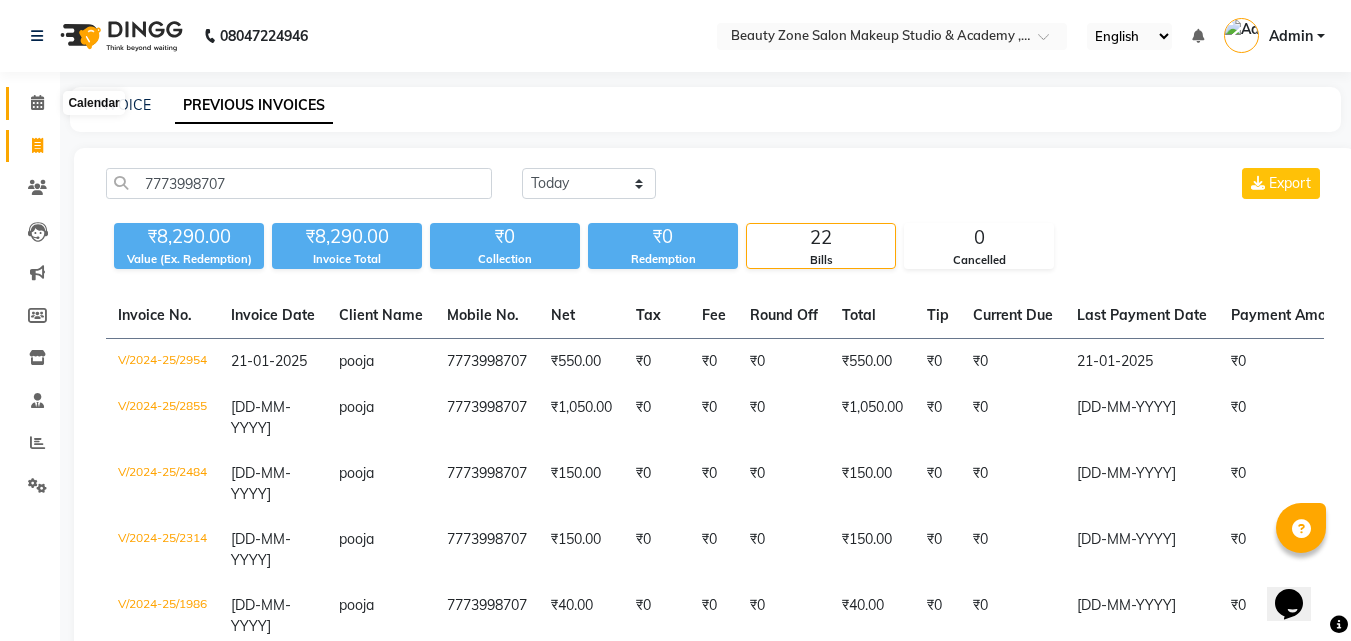 click 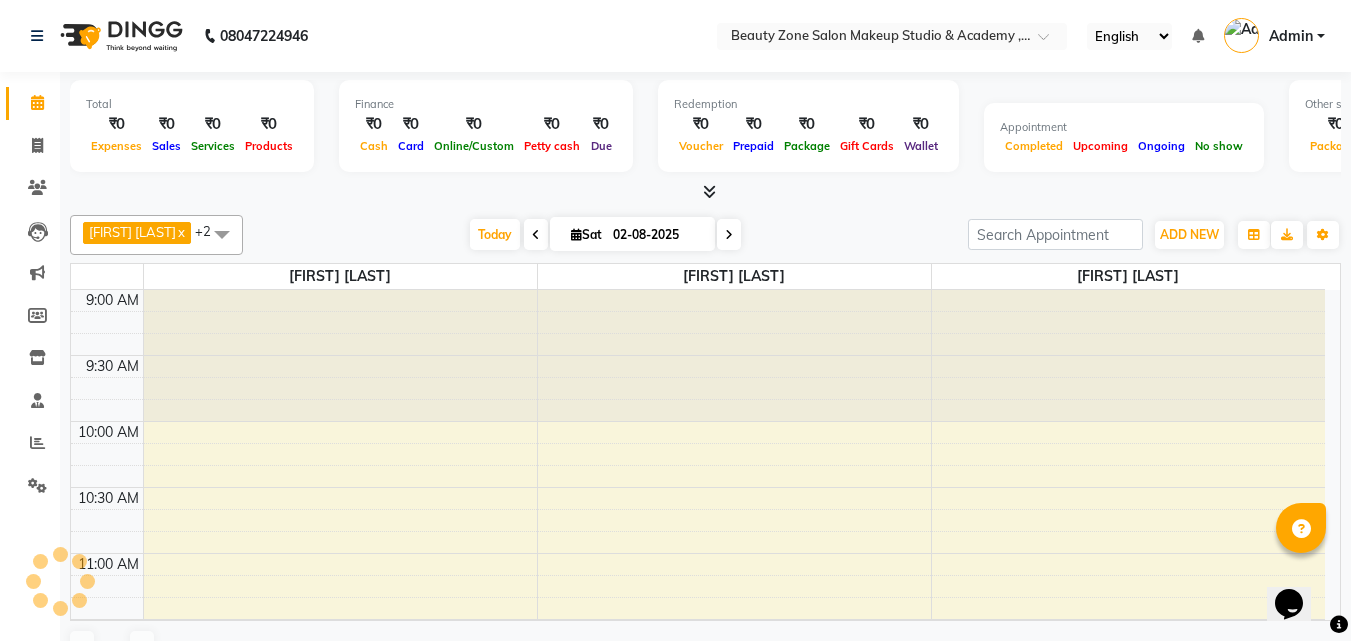 scroll, scrollTop: 925, scrollLeft: 0, axis: vertical 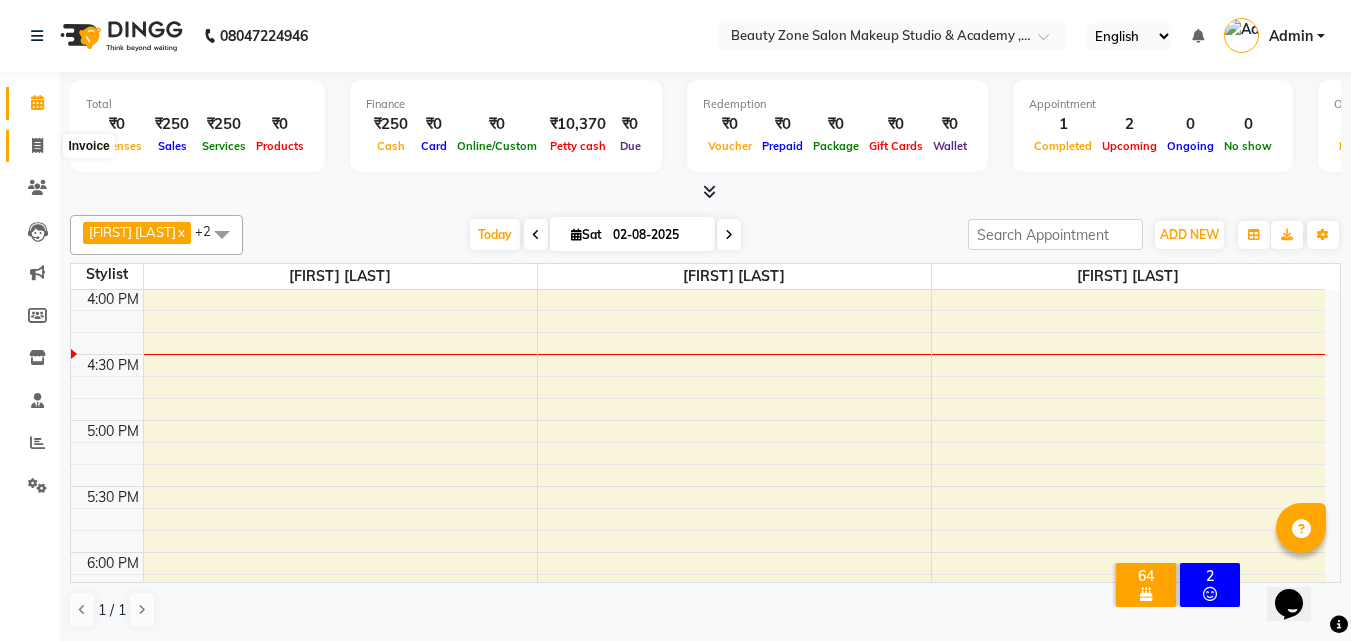 click 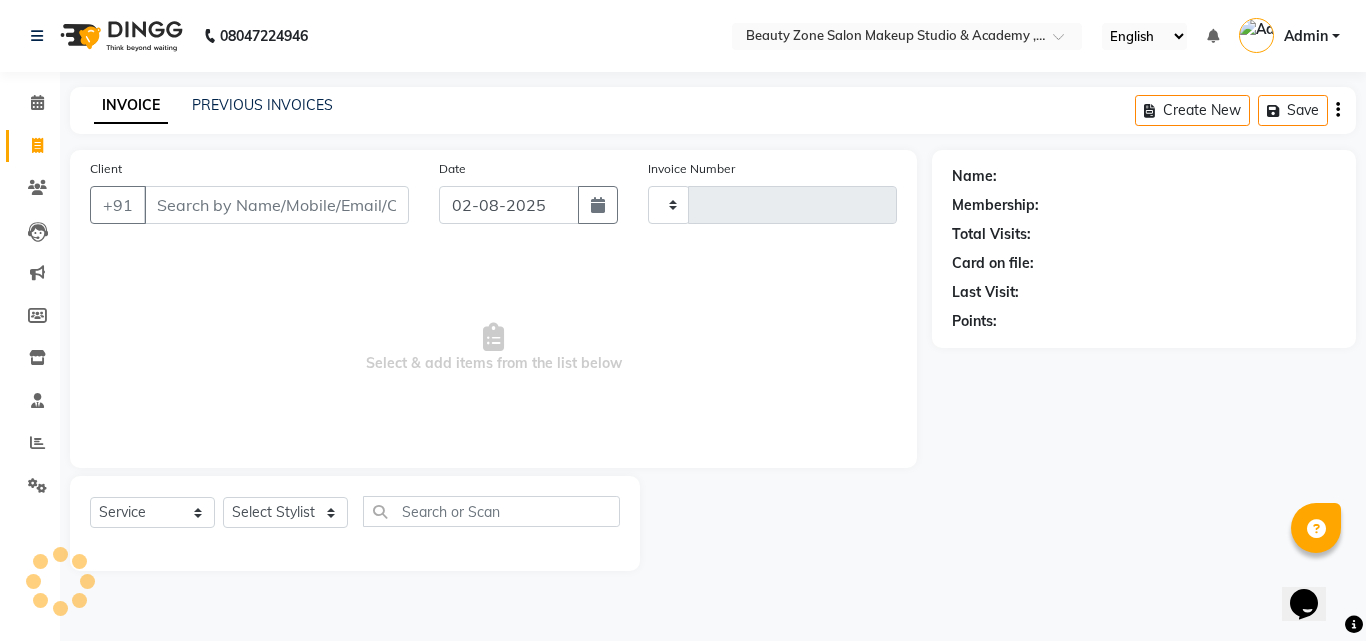 type on "0319" 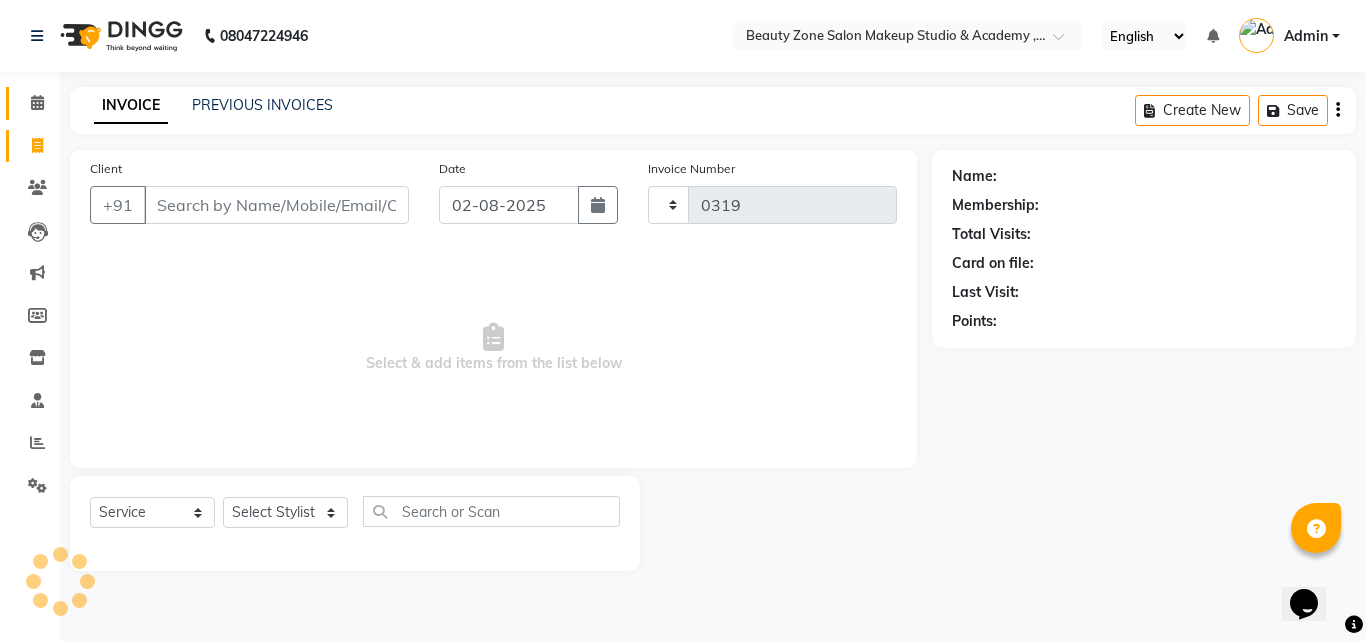 select on "4568" 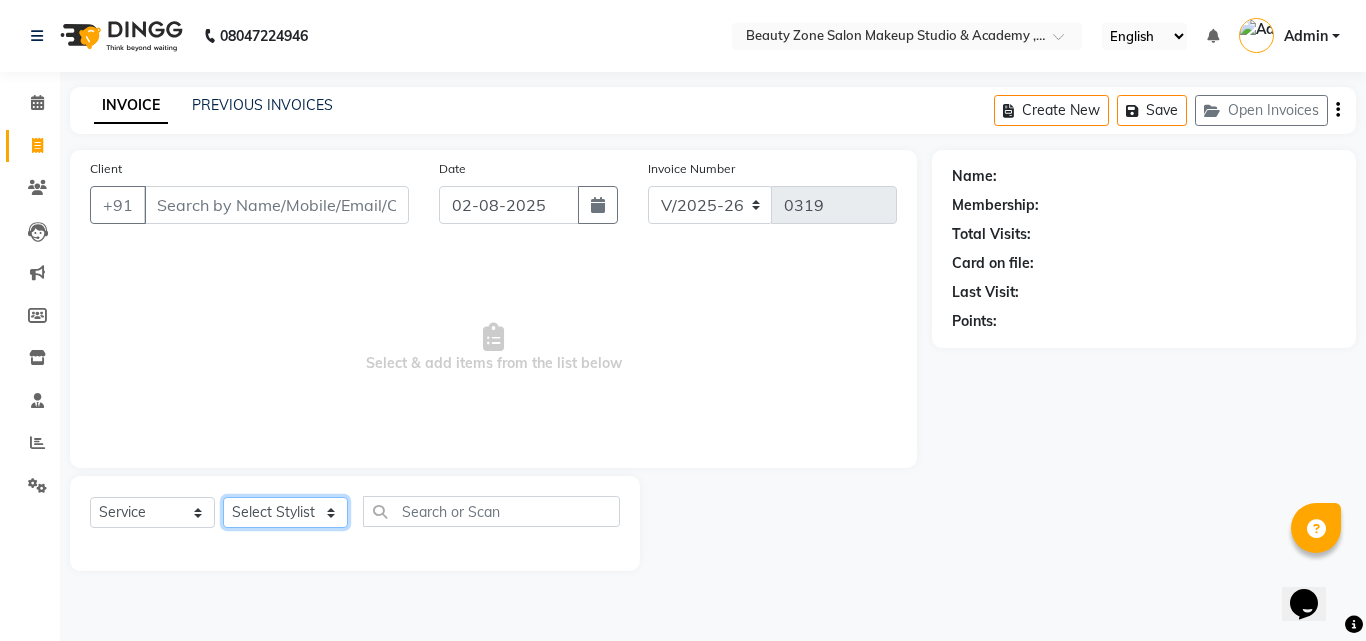 click on "Select Stylist [FIRST] [LAST] [FIRST] [LAST]" 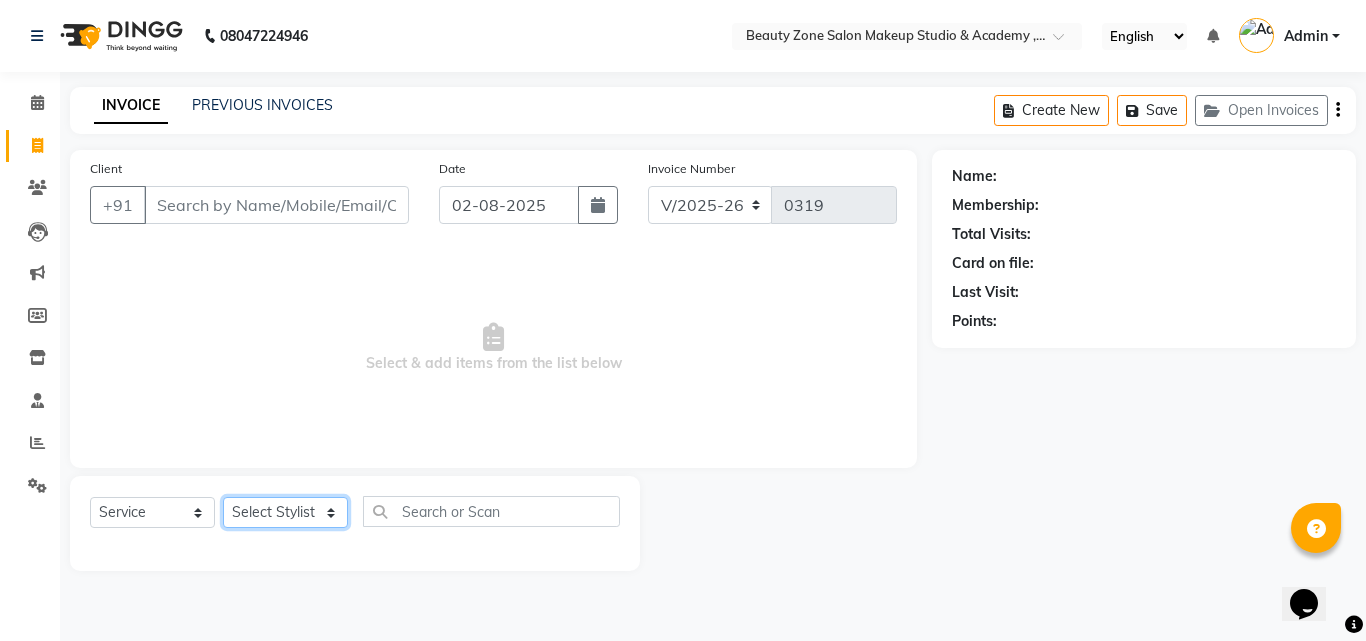 select on "83666" 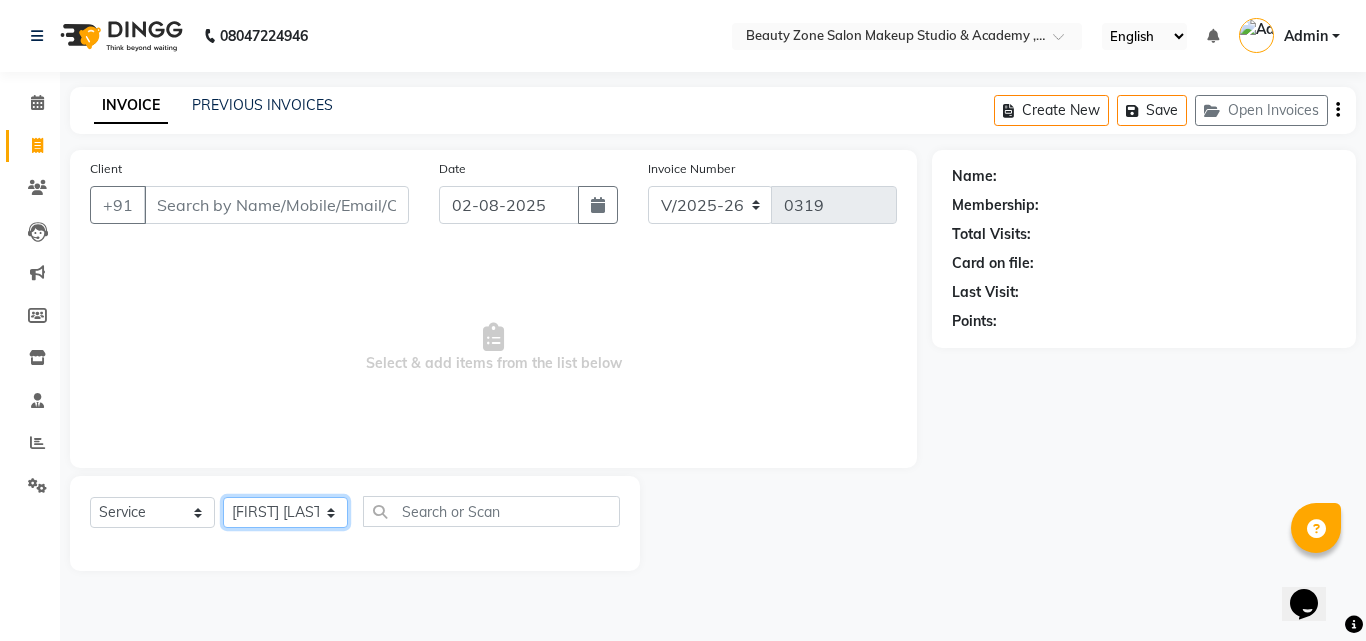 click on "Select Stylist [FIRST] [LAST] [FIRST] [LAST]" 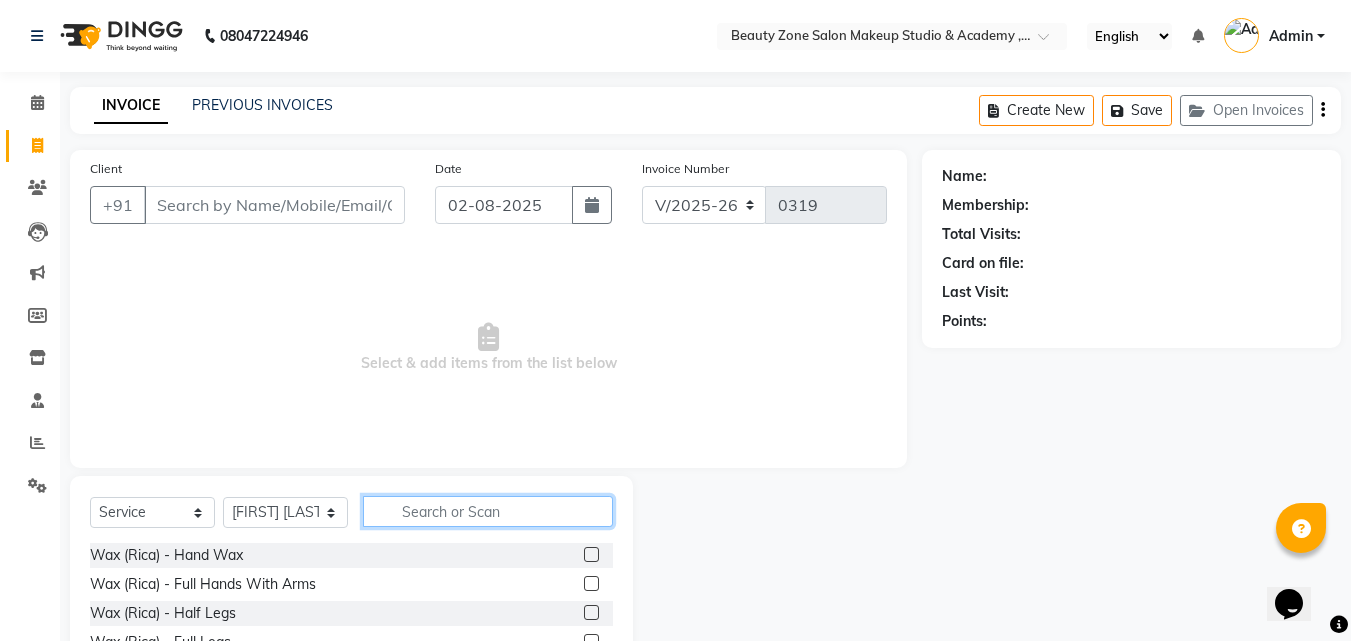click 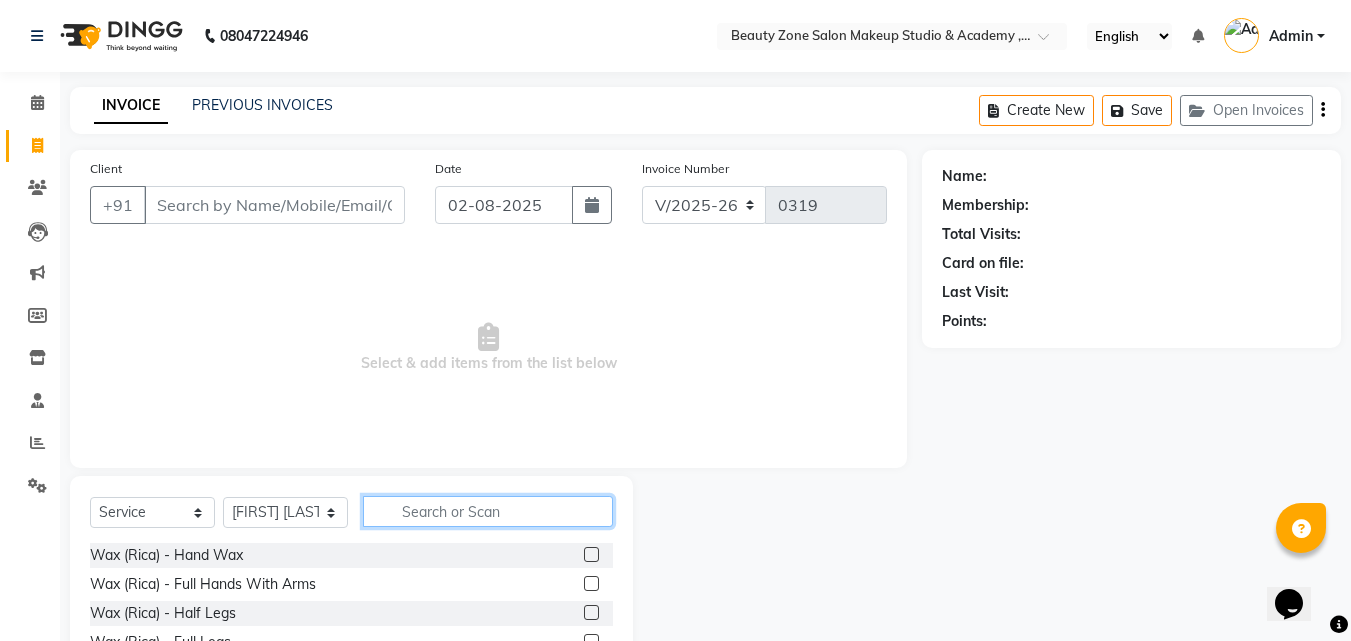 type on "b" 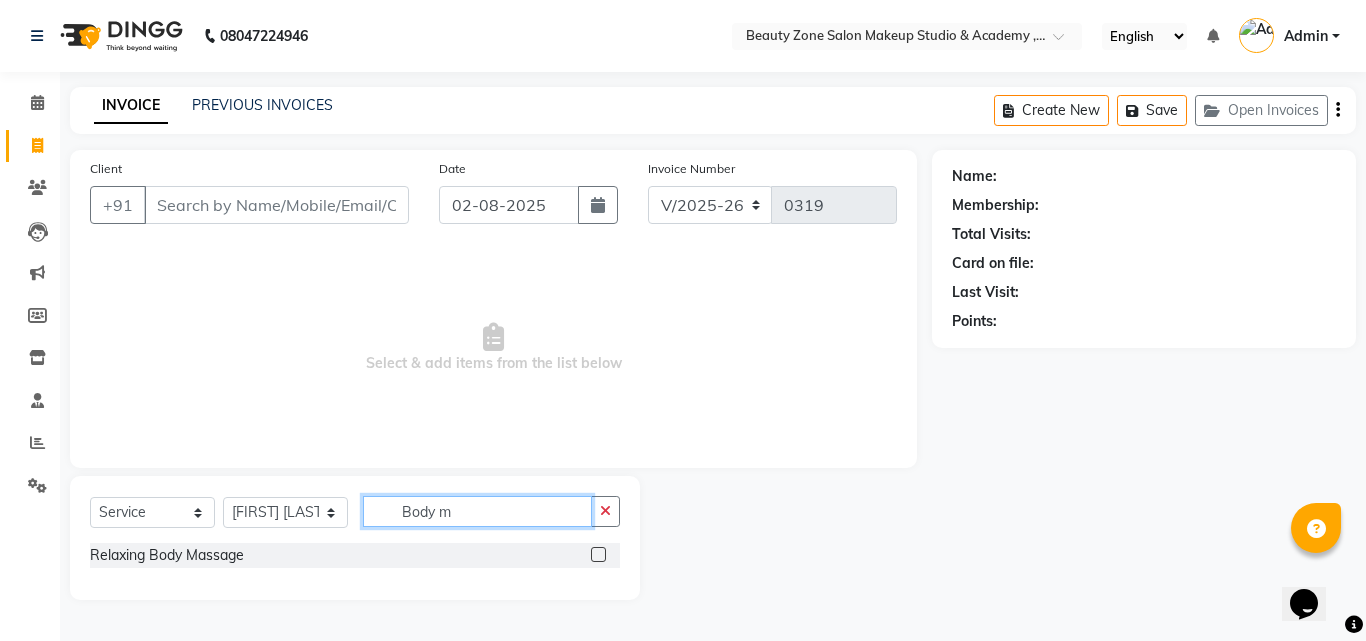 type on "Body m" 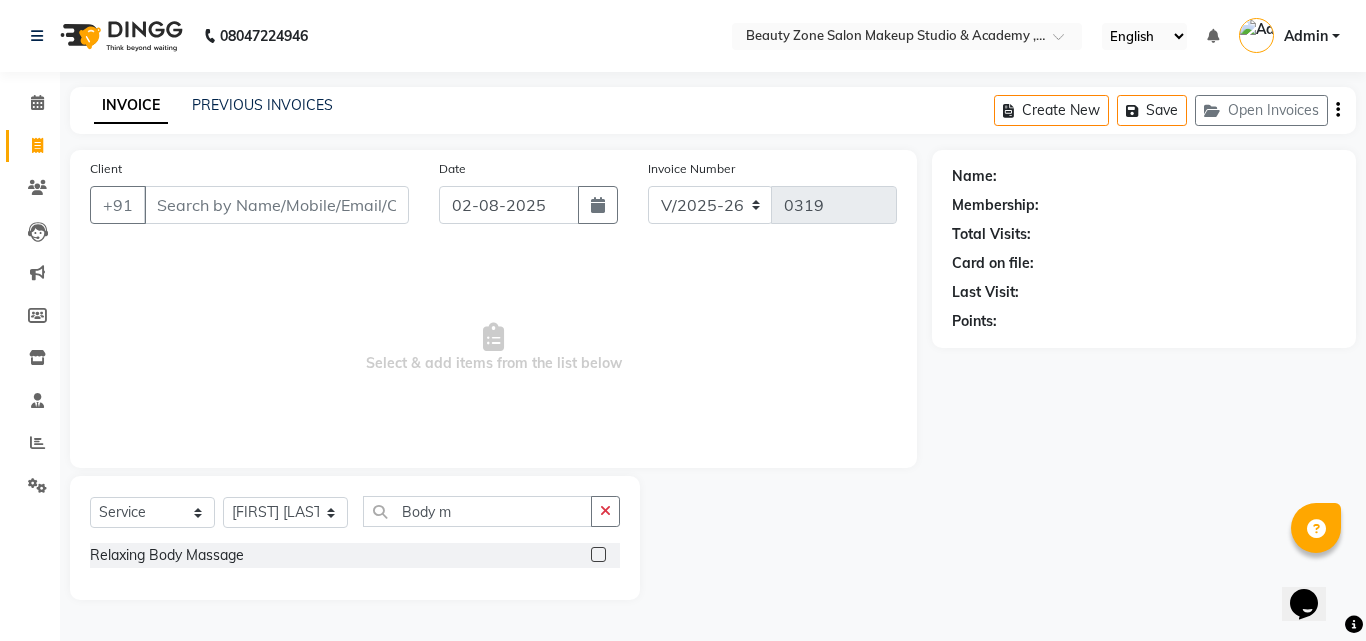 click 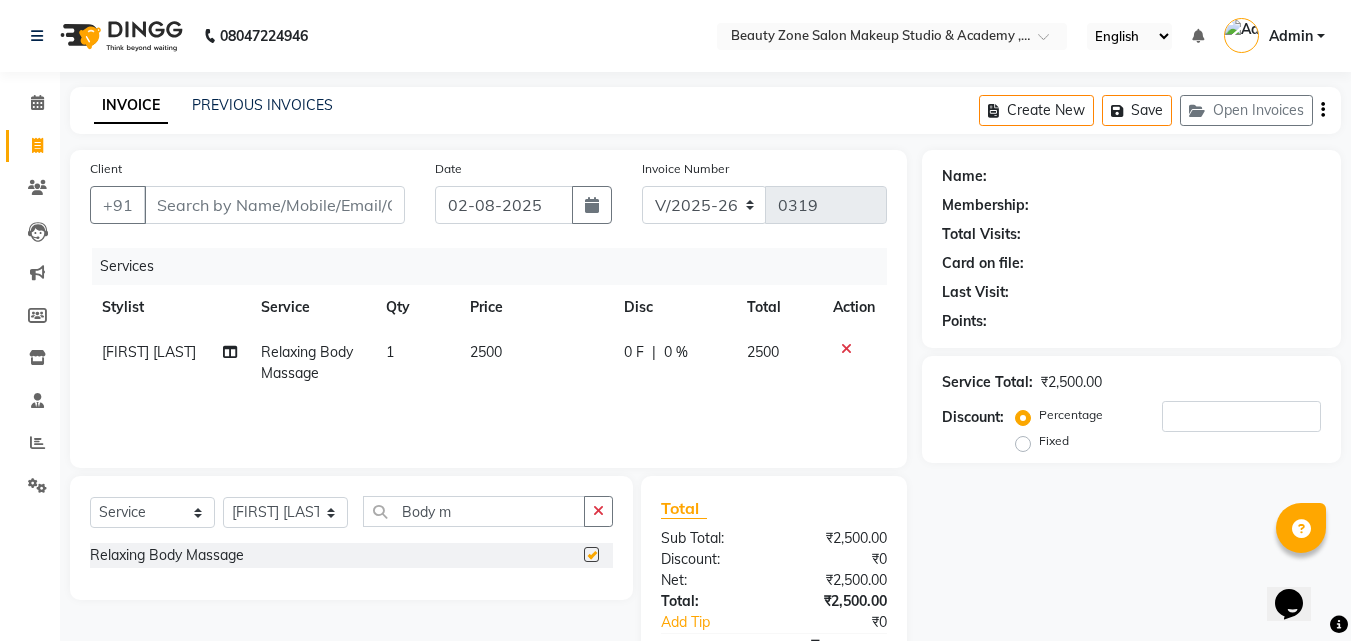 checkbox on "false" 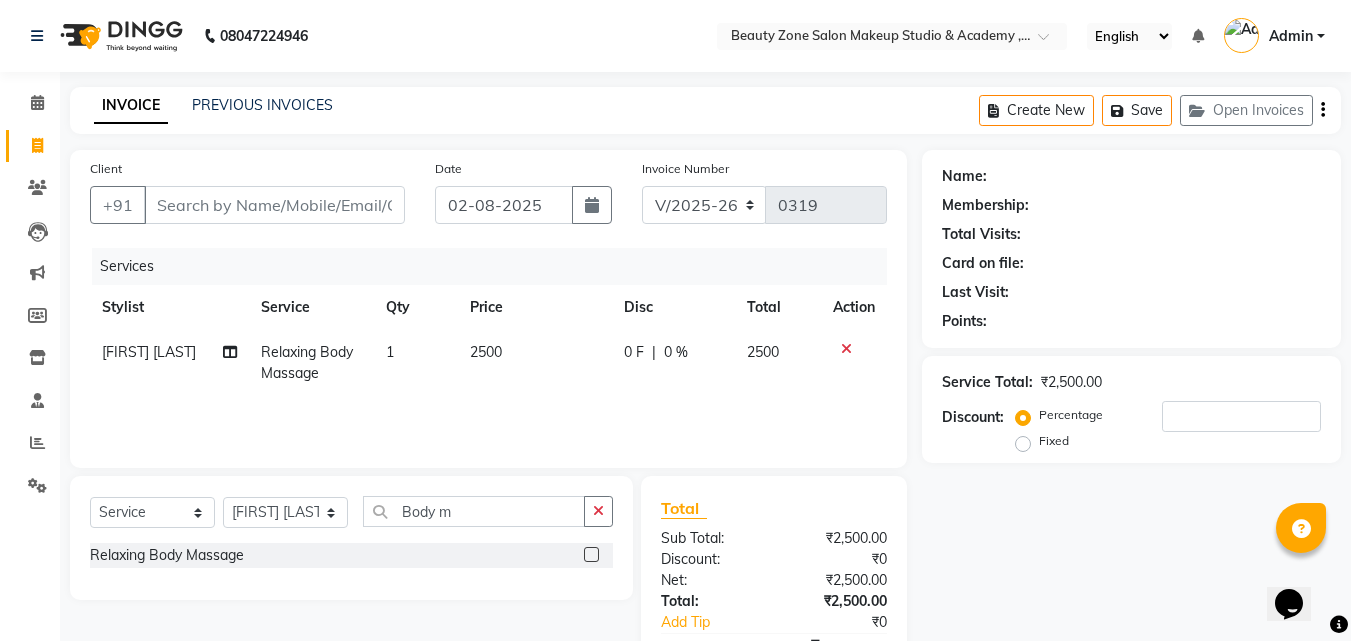 click 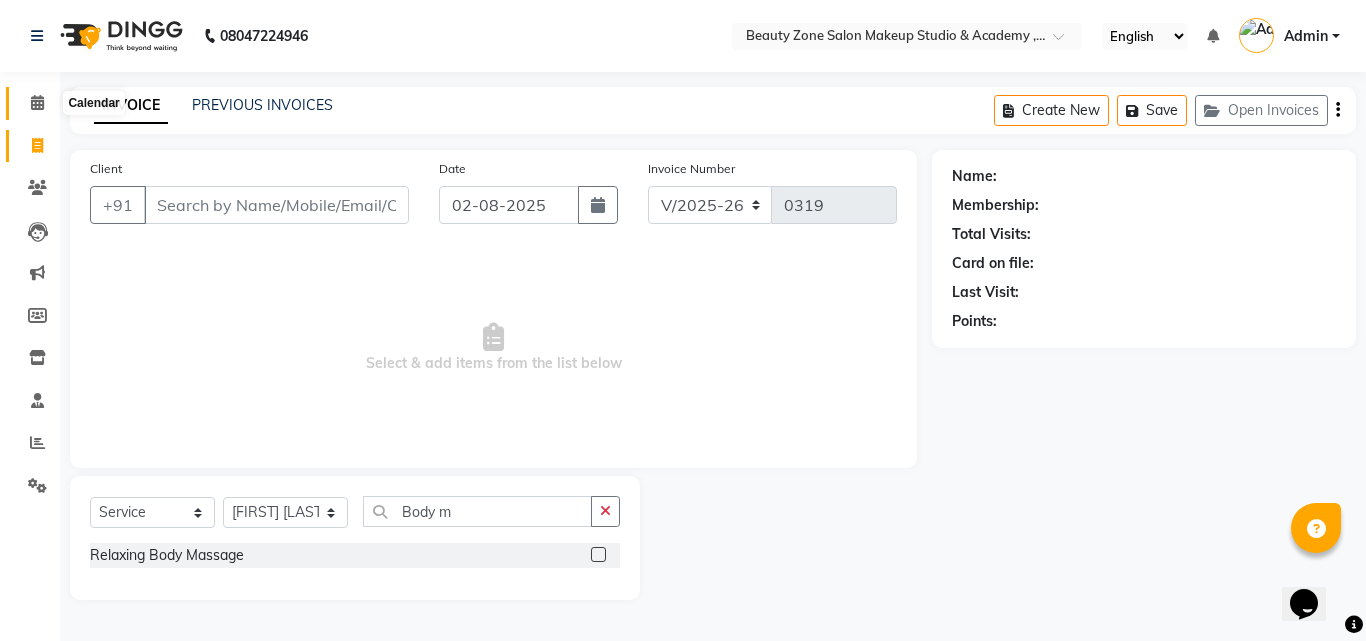 click 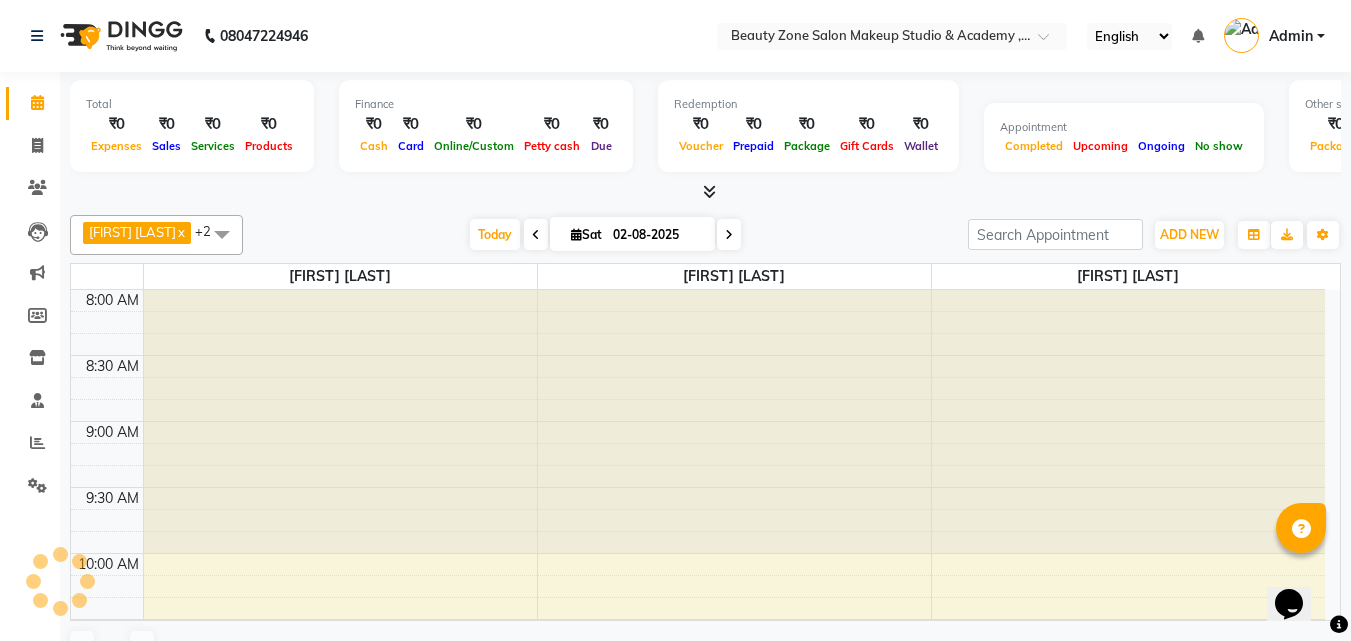 scroll, scrollTop: 0, scrollLeft: 0, axis: both 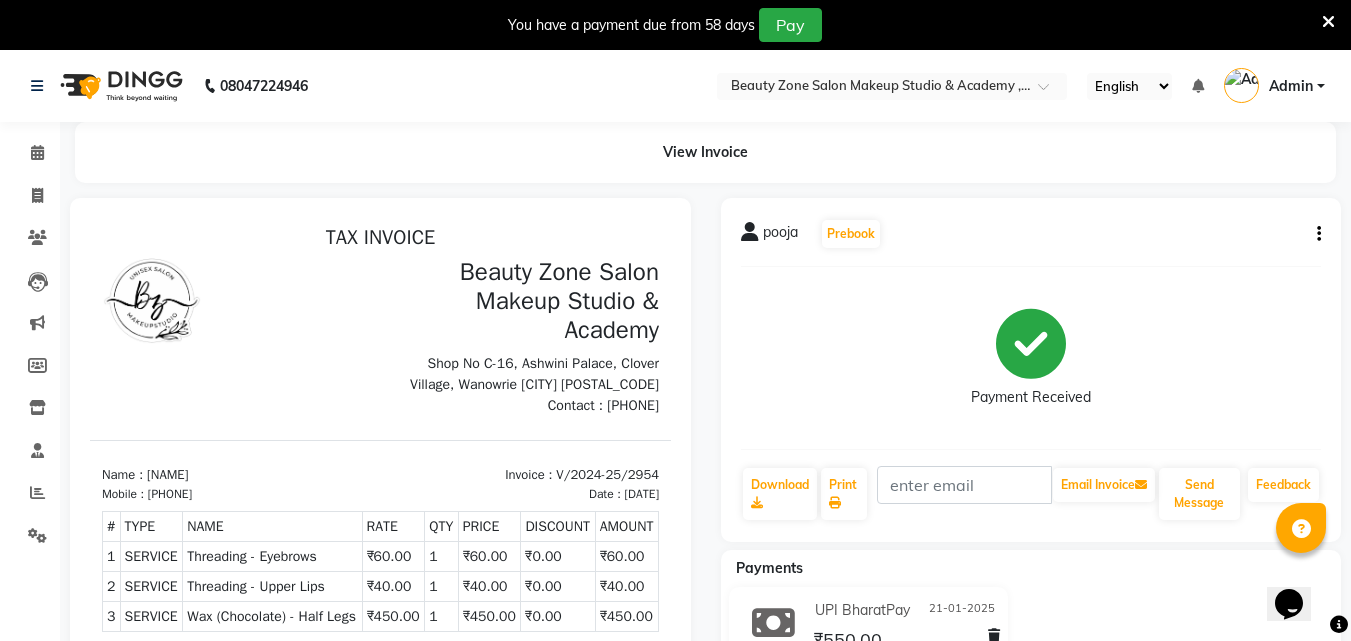 click on "08047224946 Select Location × Beauty Zone Salon Makeup Studio & Academy , Wanowrie Pune 411040 English ENGLISH Español العربية मराठी हिंदी ગુજરાતી தமிழ் 中文 Notifications nothing to show Admin Manage Profile Change Password Sign out  Version:3.15.11  ☀ Beauty Zone Salon Makeup Studio & Academy , Wanowrie Pune 411040  Calendar  Invoice  Clients  Leads   Marketing  Members  Inventory  Staff  Reports  Settings Completed InProgress Upcoming Dropped Tentative Check-In Confirm Bookings Generate Report Segments Page Builder  View Invoice      pooja   Prebook   Payment Received  Download  Print   Email Invoice   Send Message Feedback  Payments UPI BharatPay 21-01-2025 ₹550.00  Added on 21-01-2025
You have a payment due from 58 days   Pay
Help" at bounding box center (675, 320) 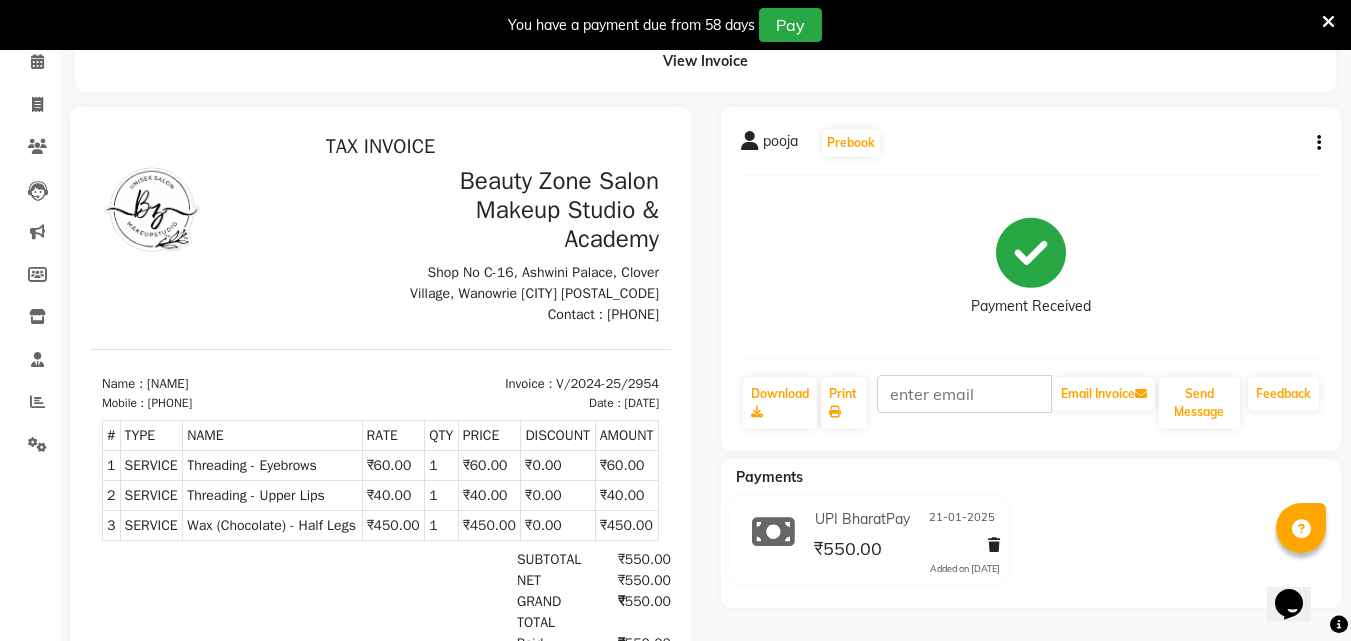 scroll, scrollTop: 94, scrollLeft: 0, axis: vertical 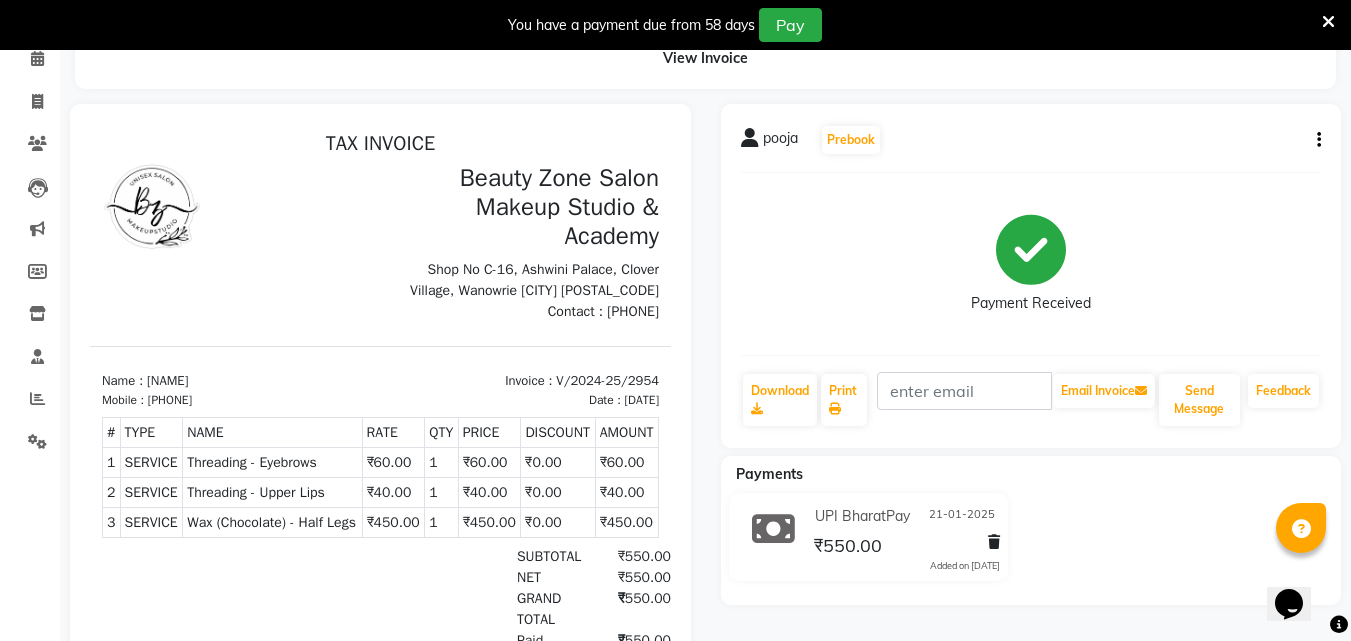 click on "pooja   Prebook   Payment Received  Download  Print   Email Invoice   Send Message Feedback" 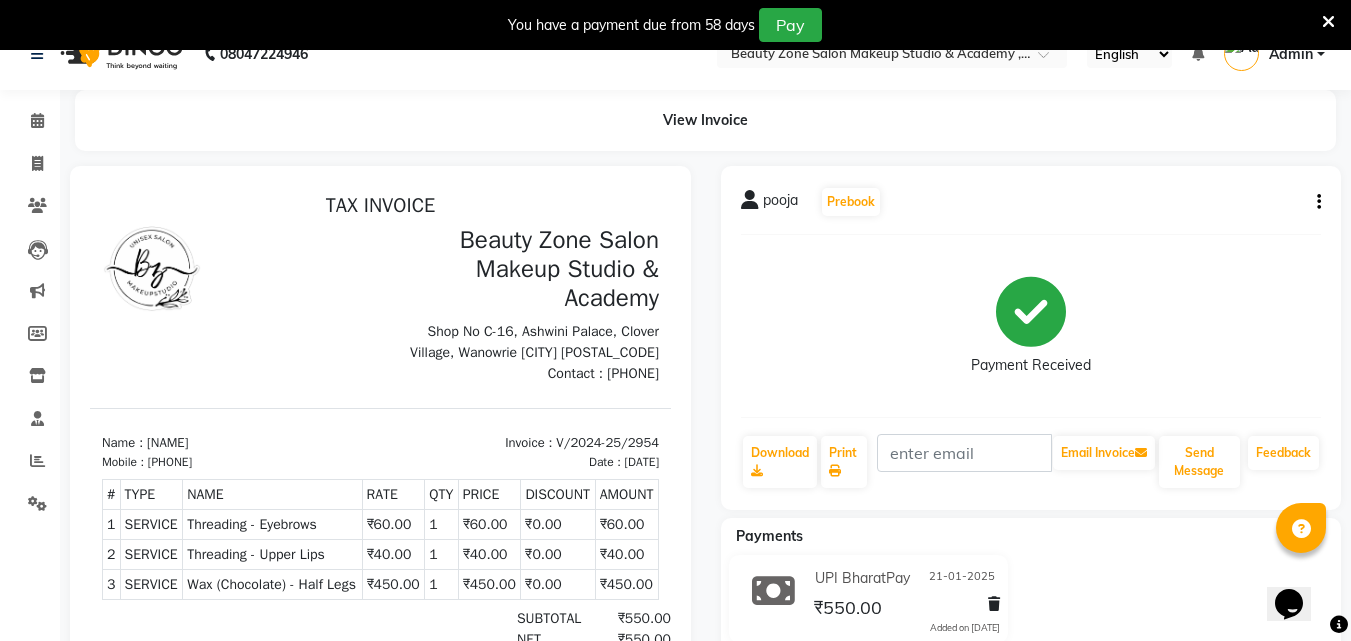 scroll, scrollTop: 0, scrollLeft: 0, axis: both 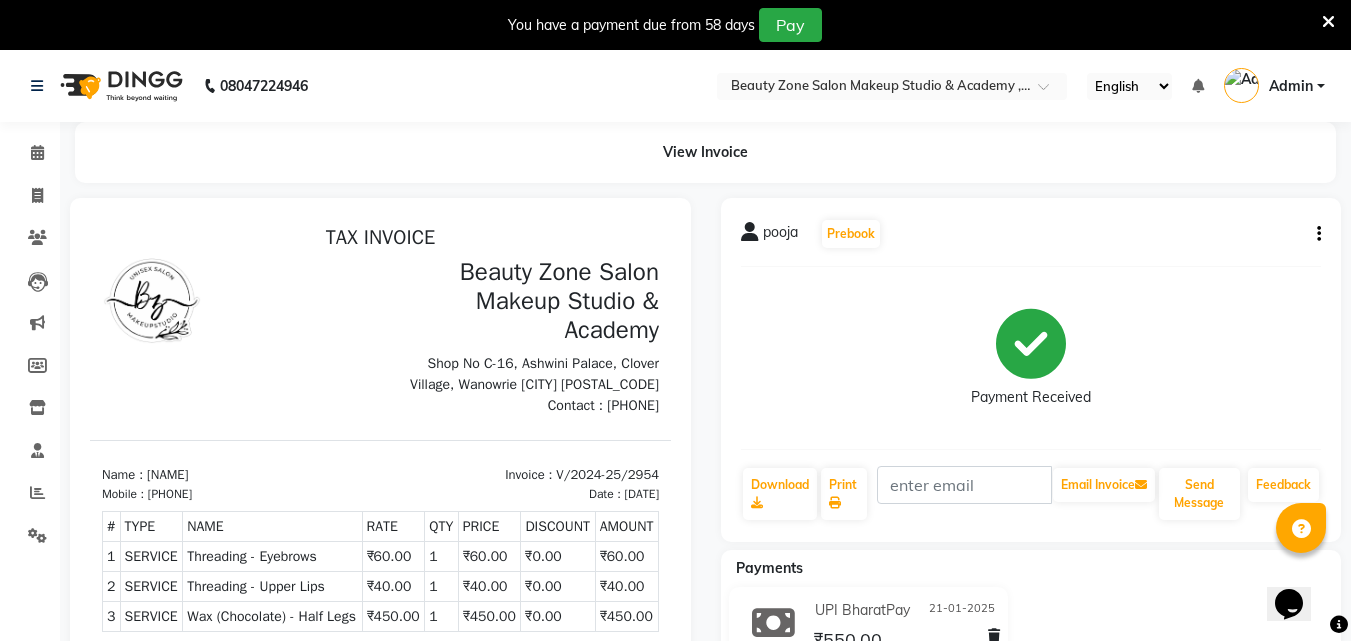 click at bounding box center (1328, 21) 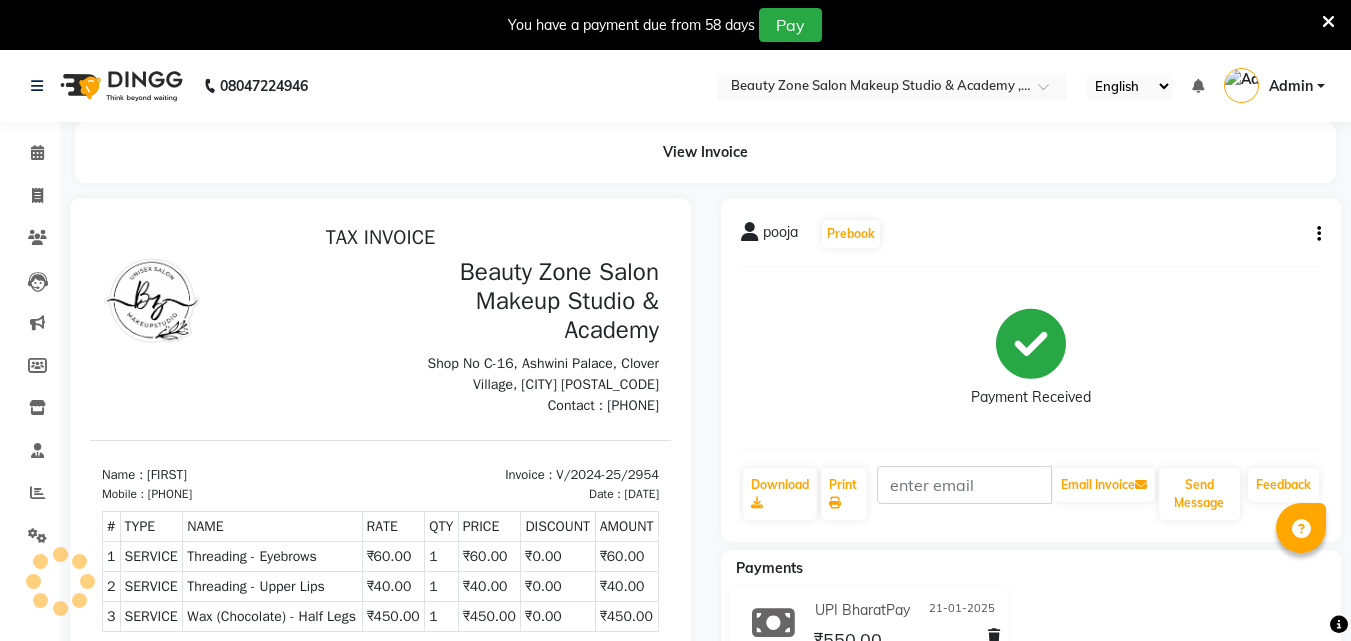 scroll, scrollTop: 0, scrollLeft: 0, axis: both 